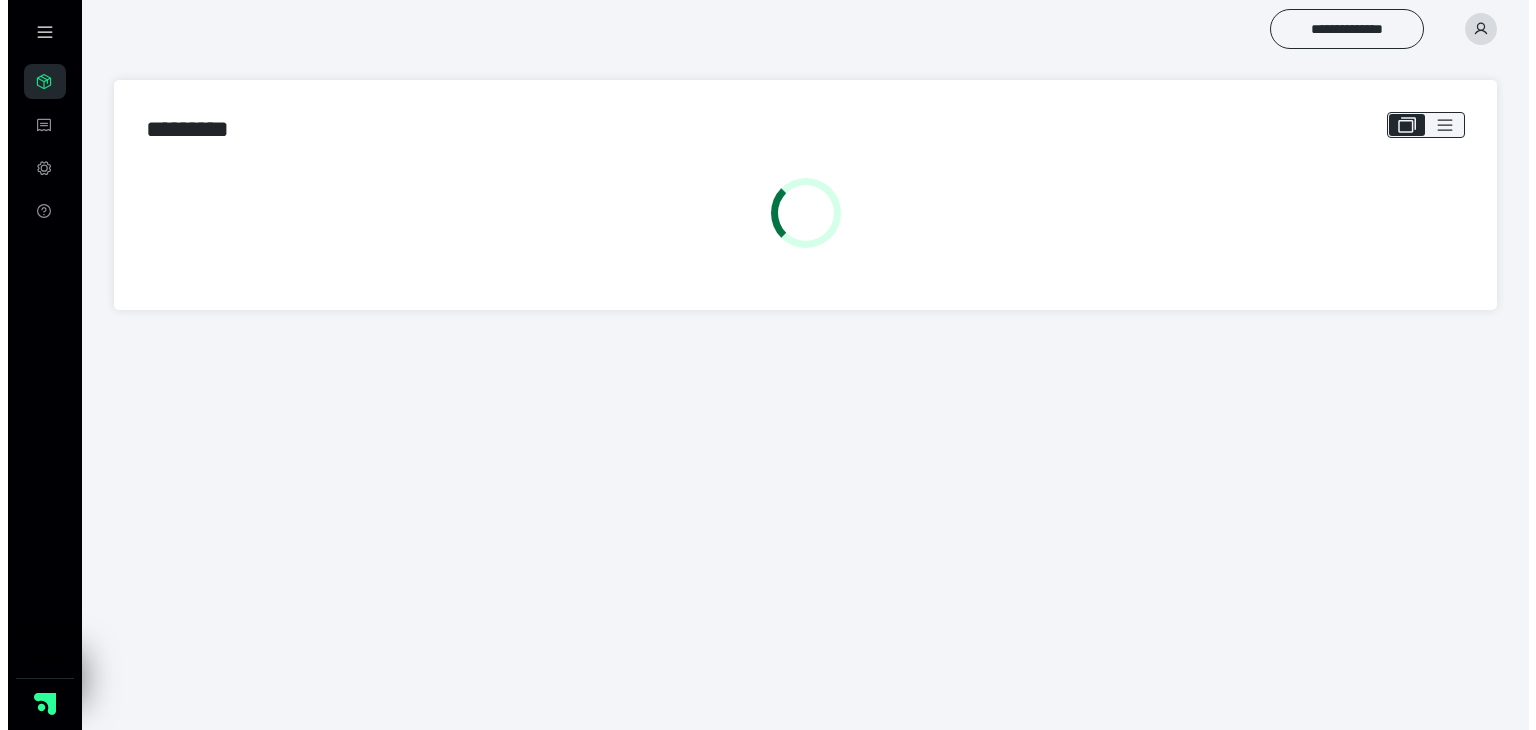 scroll, scrollTop: 0, scrollLeft: 0, axis: both 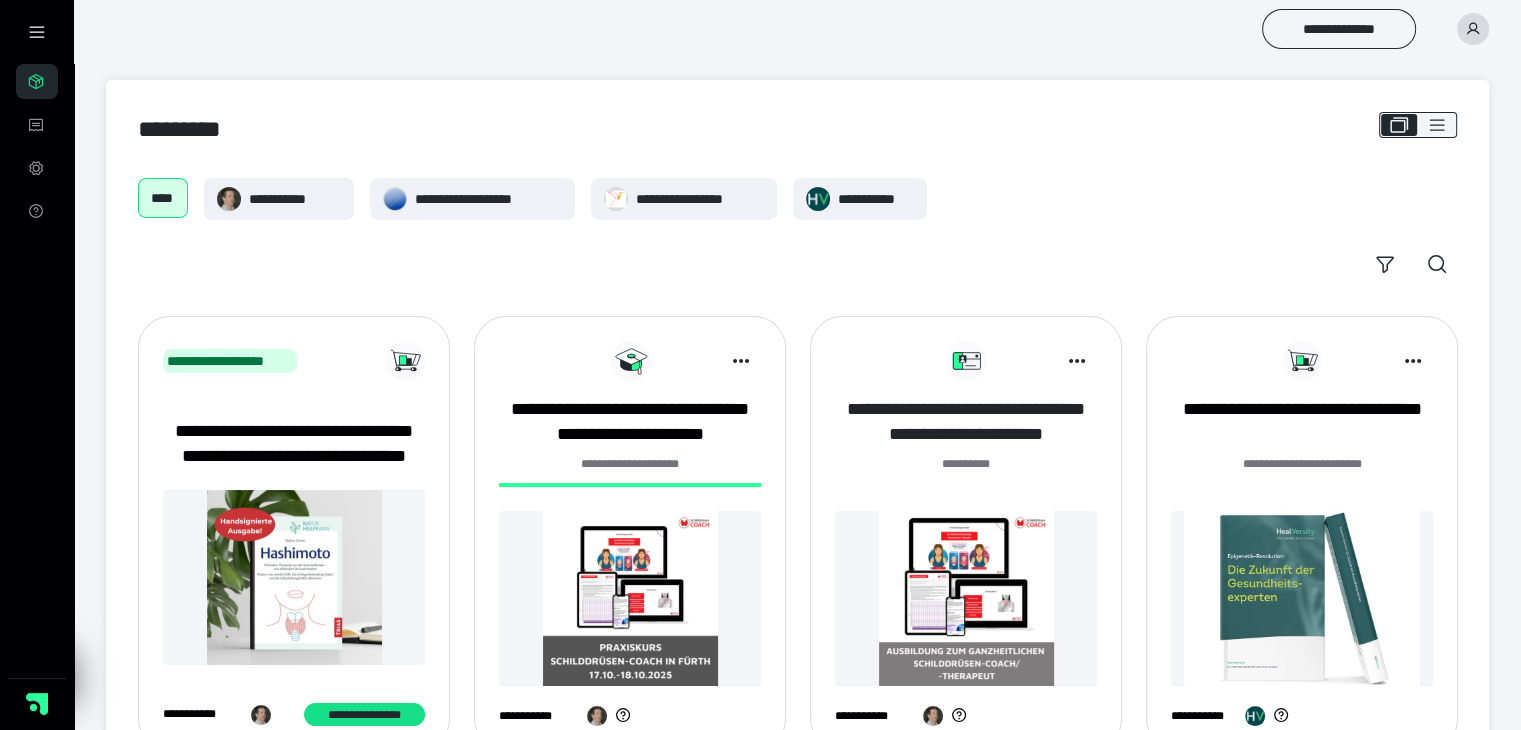 click on "**********" at bounding box center [966, 422] 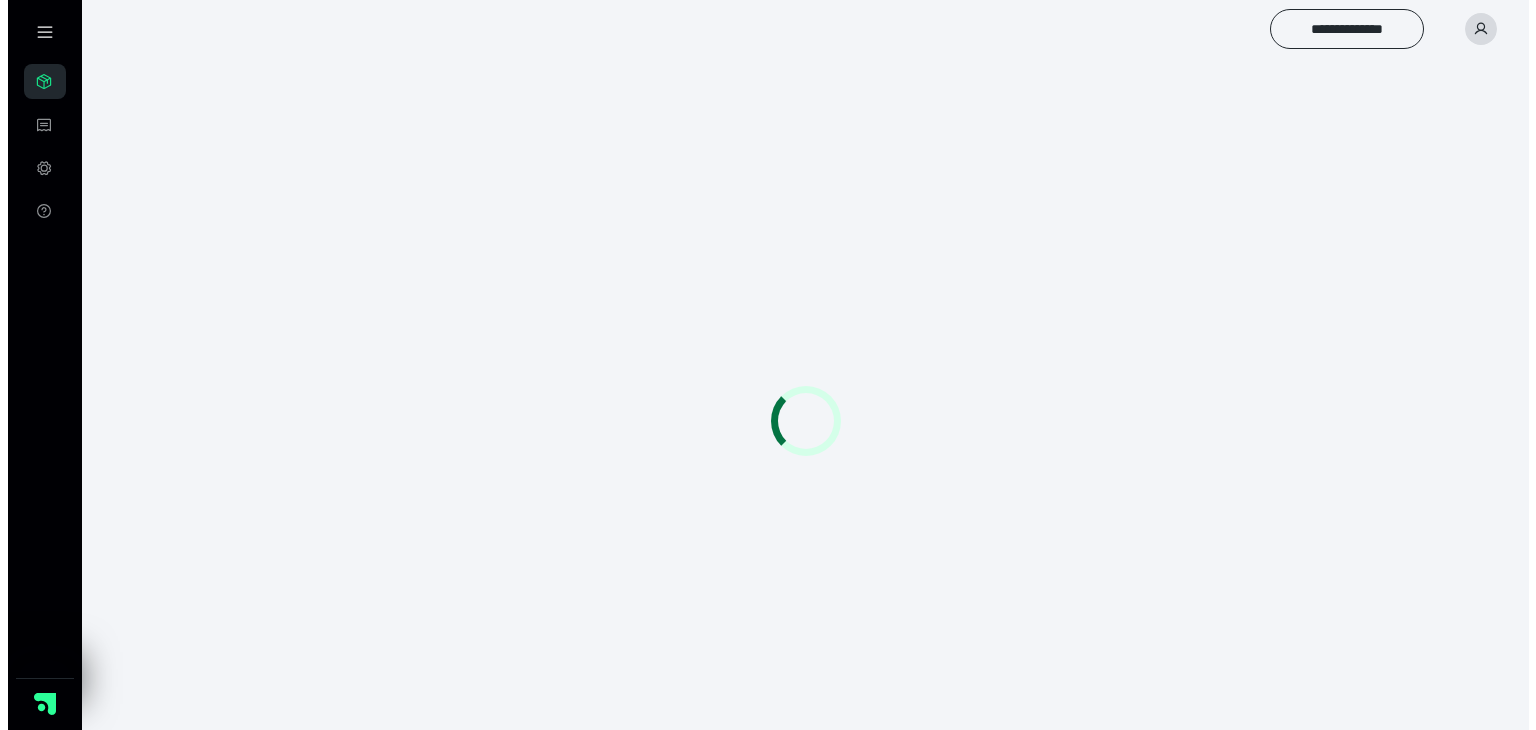 scroll, scrollTop: 0, scrollLeft: 0, axis: both 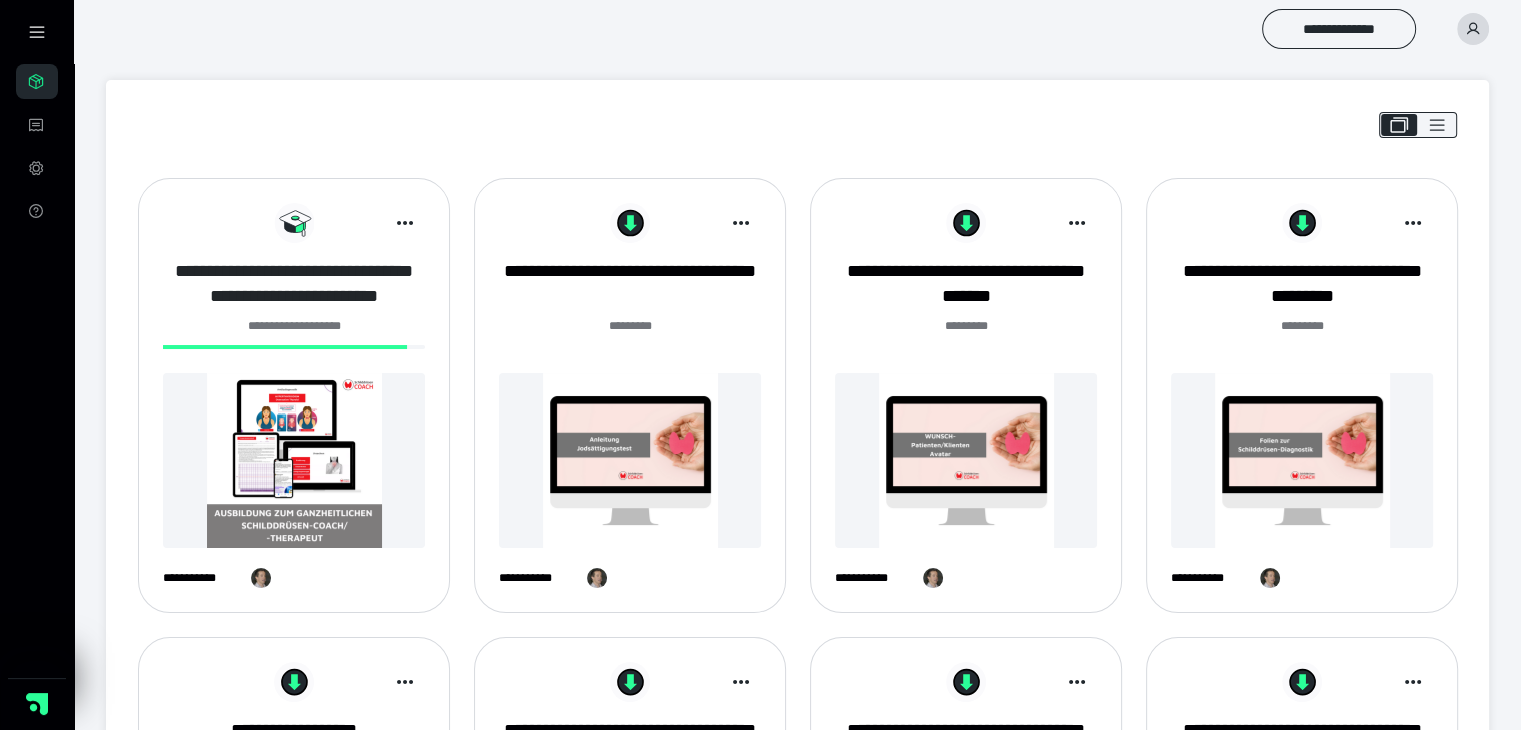 click on "**********" at bounding box center [294, 284] 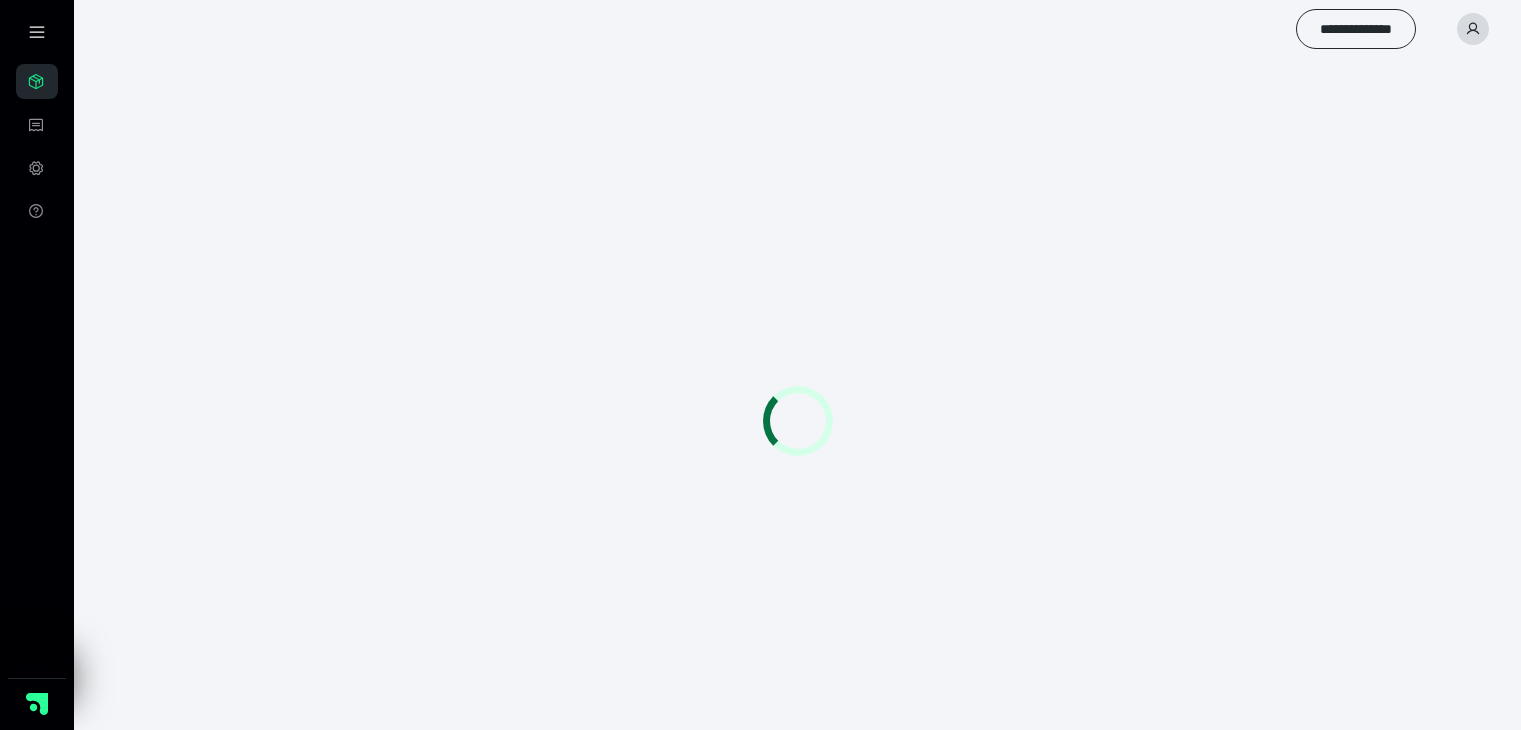 scroll, scrollTop: 0, scrollLeft: 0, axis: both 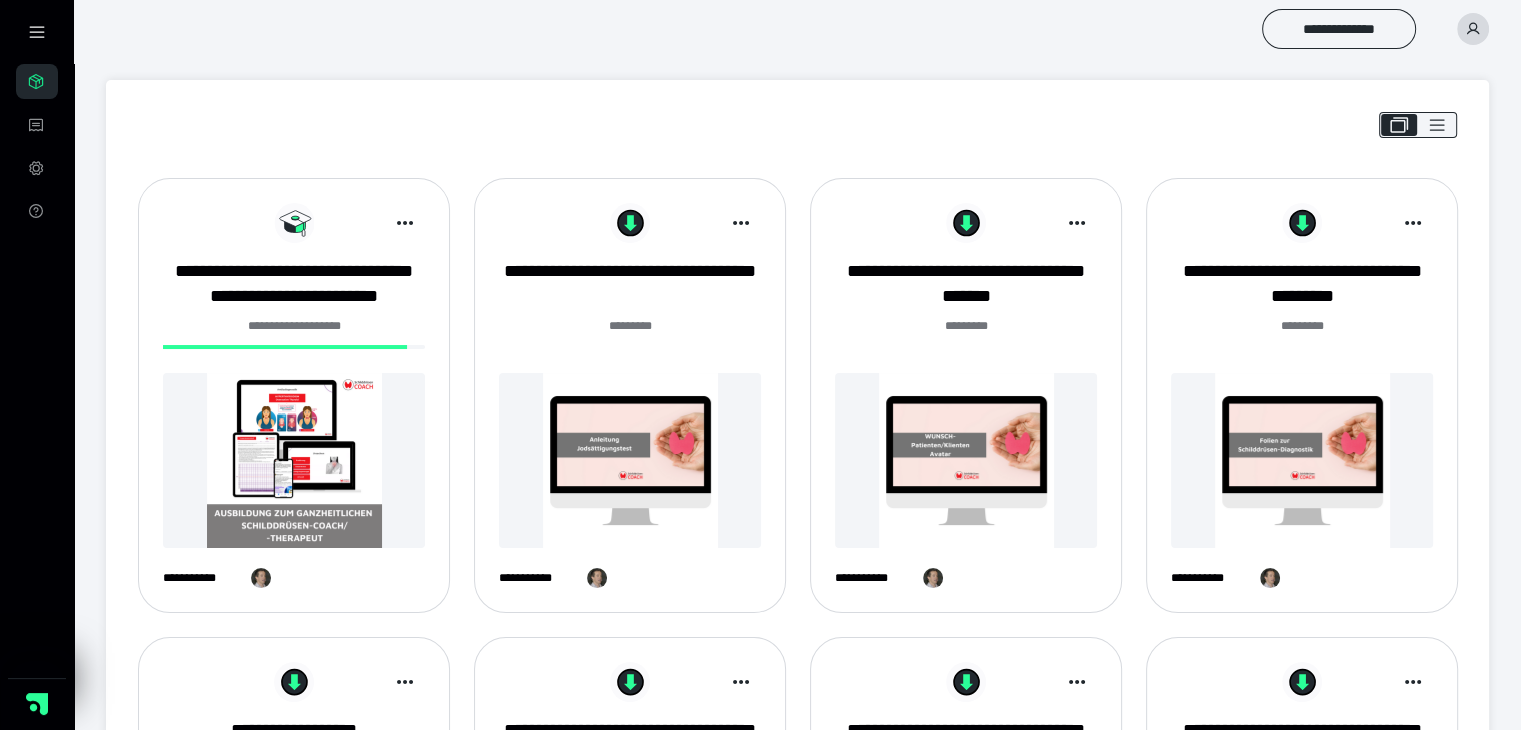 click at bounding box center [294, 460] 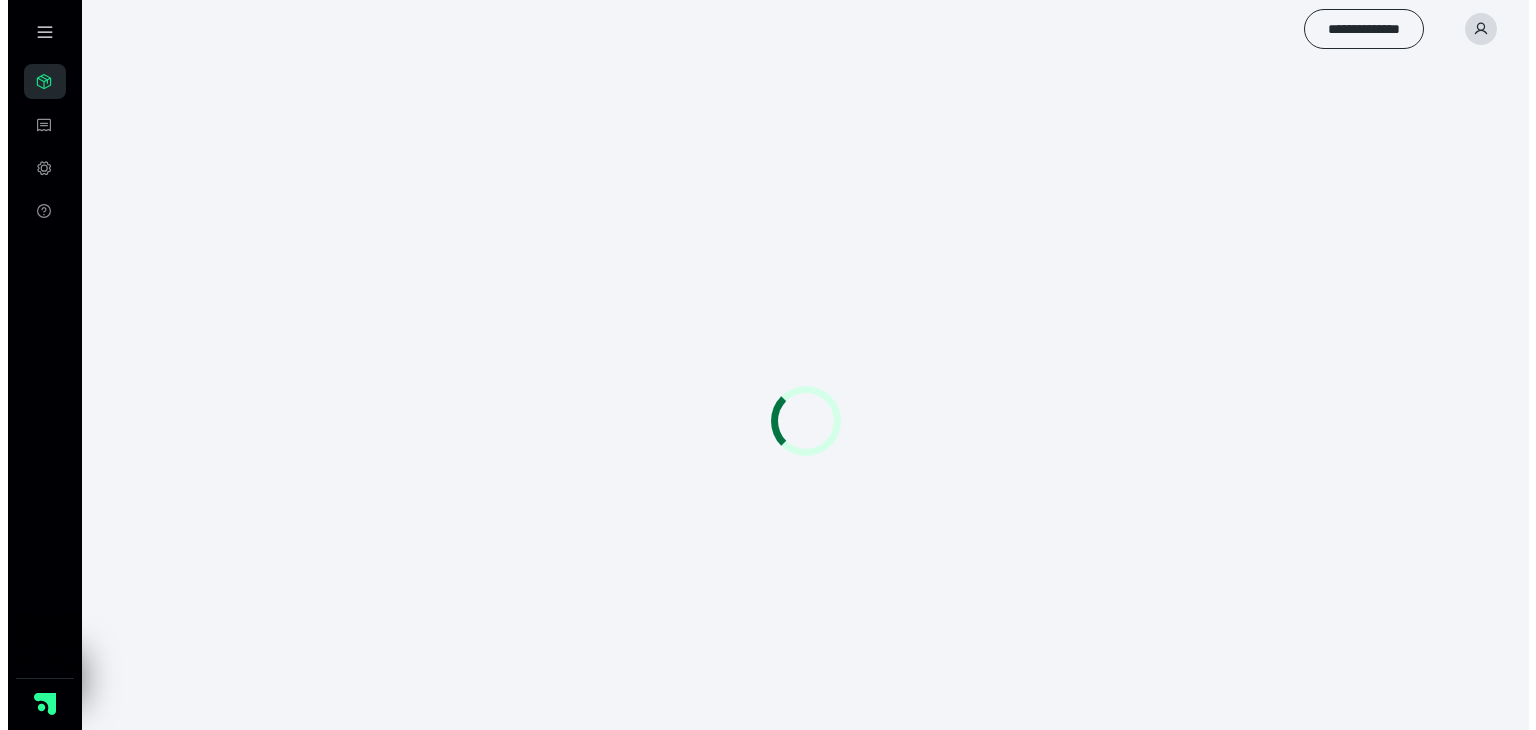 scroll, scrollTop: 0, scrollLeft: 0, axis: both 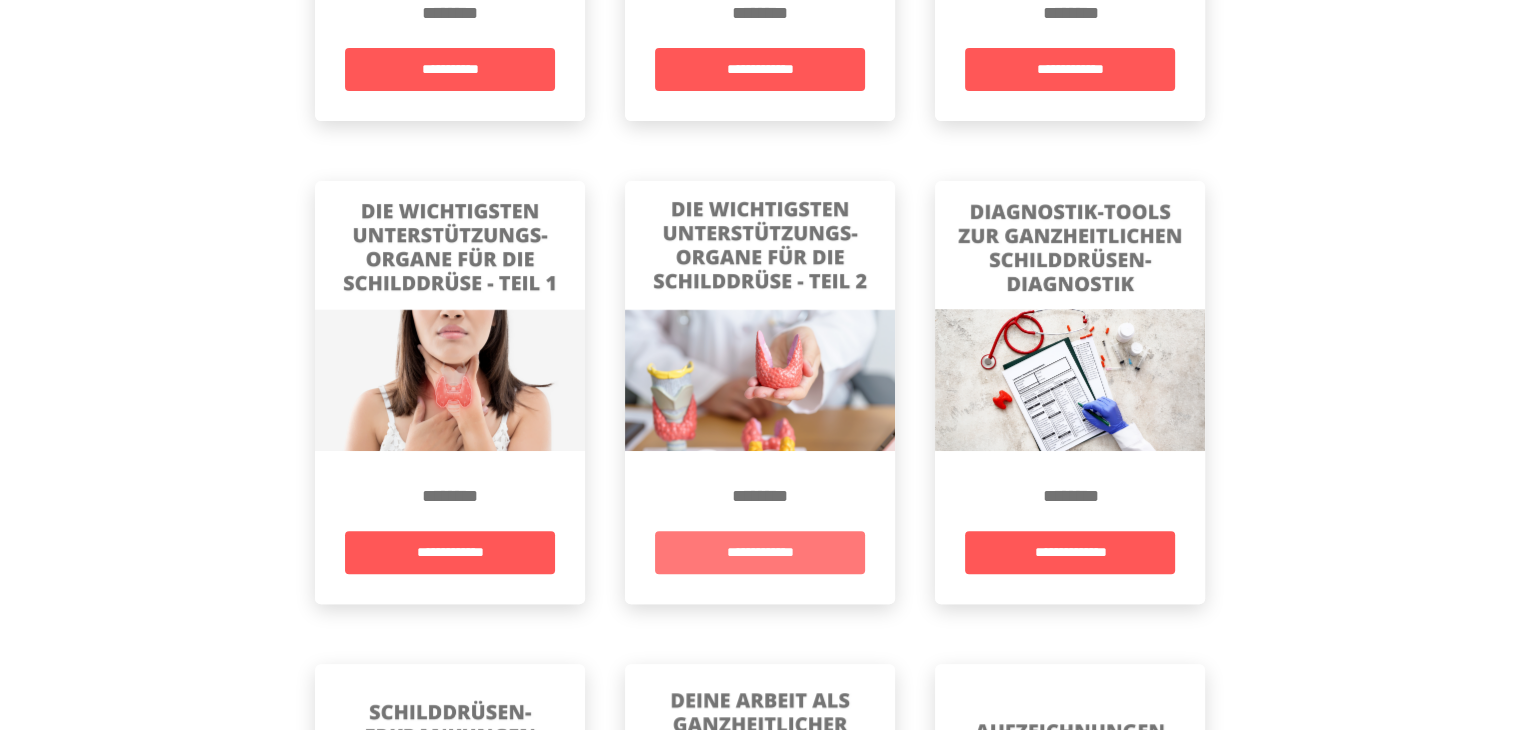 click on "**********" at bounding box center (760, 552) 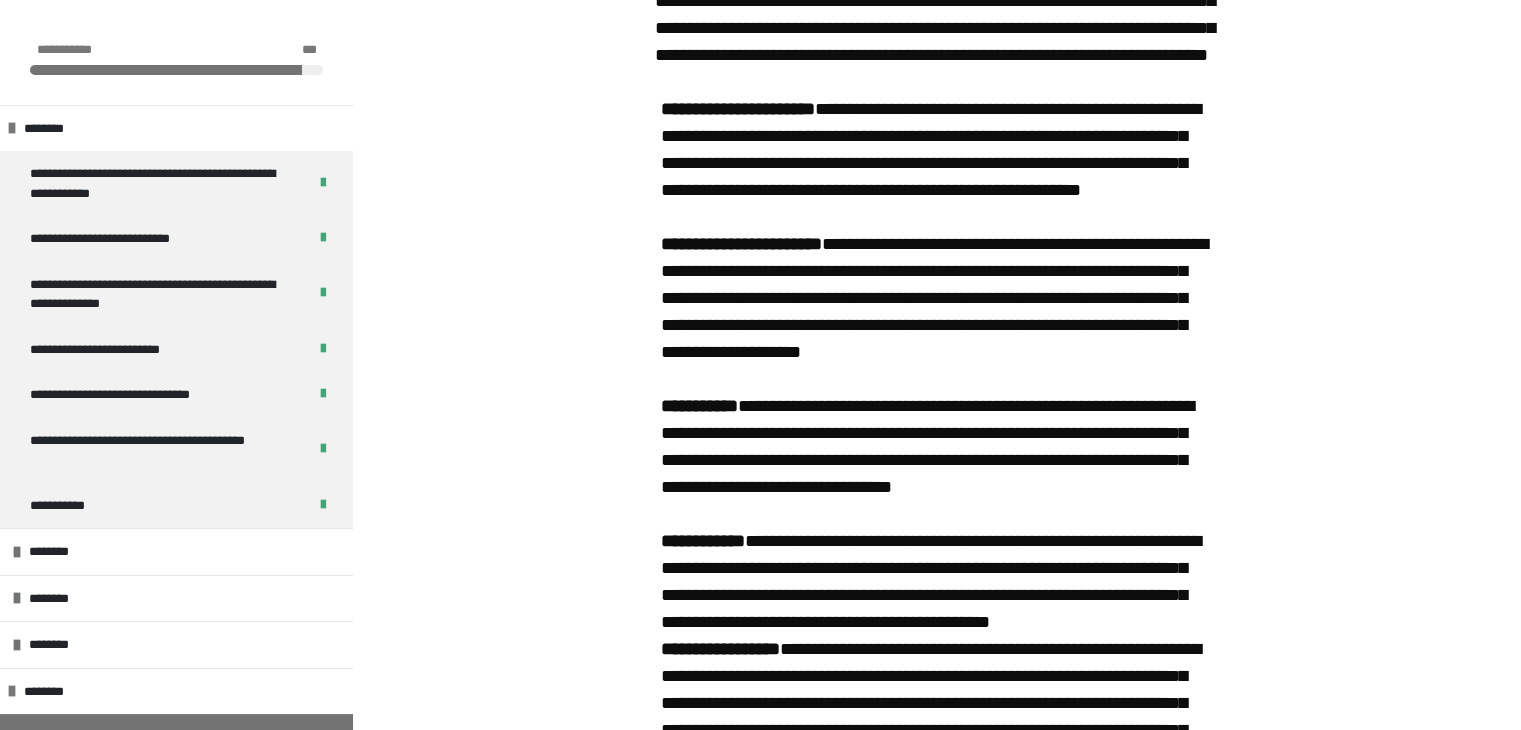 scroll, scrollTop: 855, scrollLeft: 0, axis: vertical 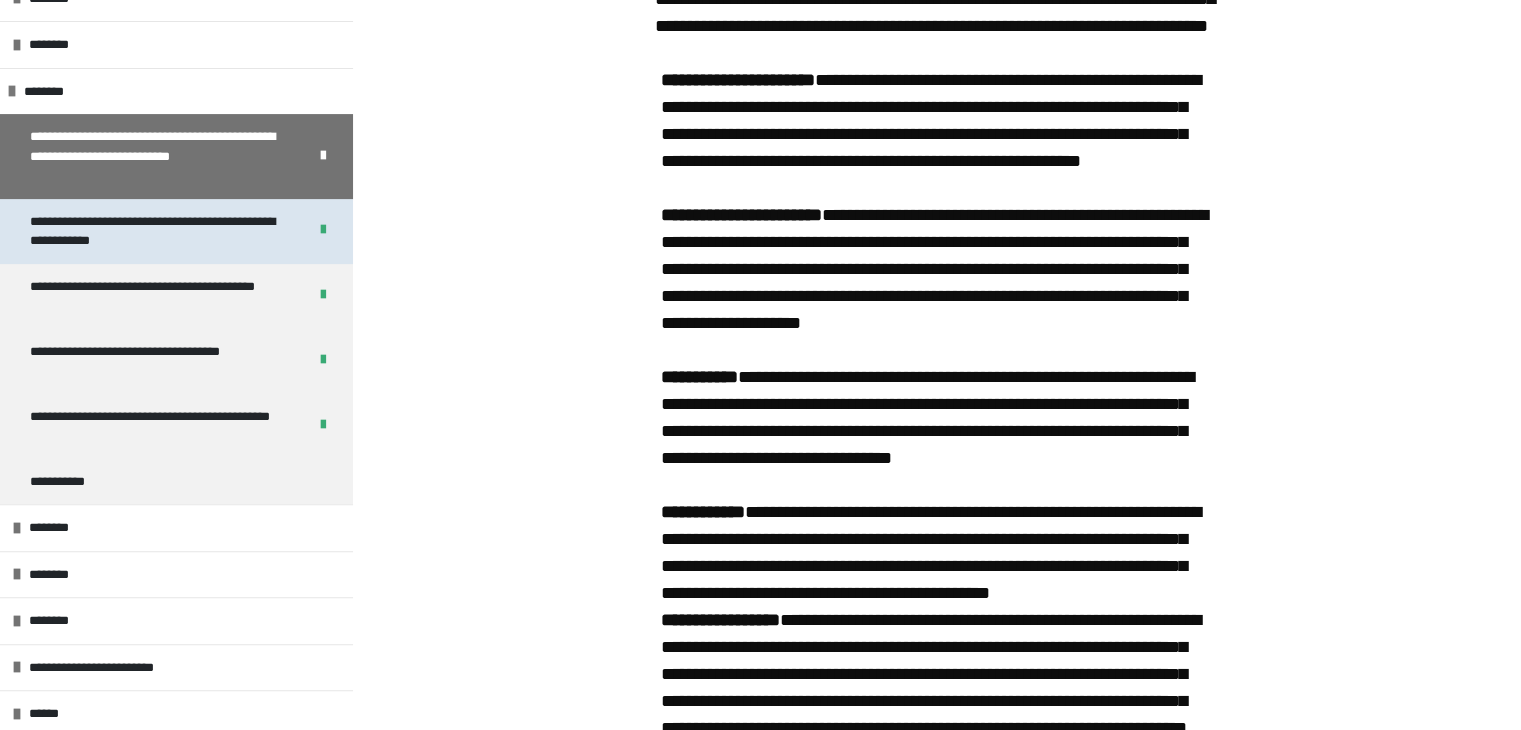click on "**********" at bounding box center (153, 231) 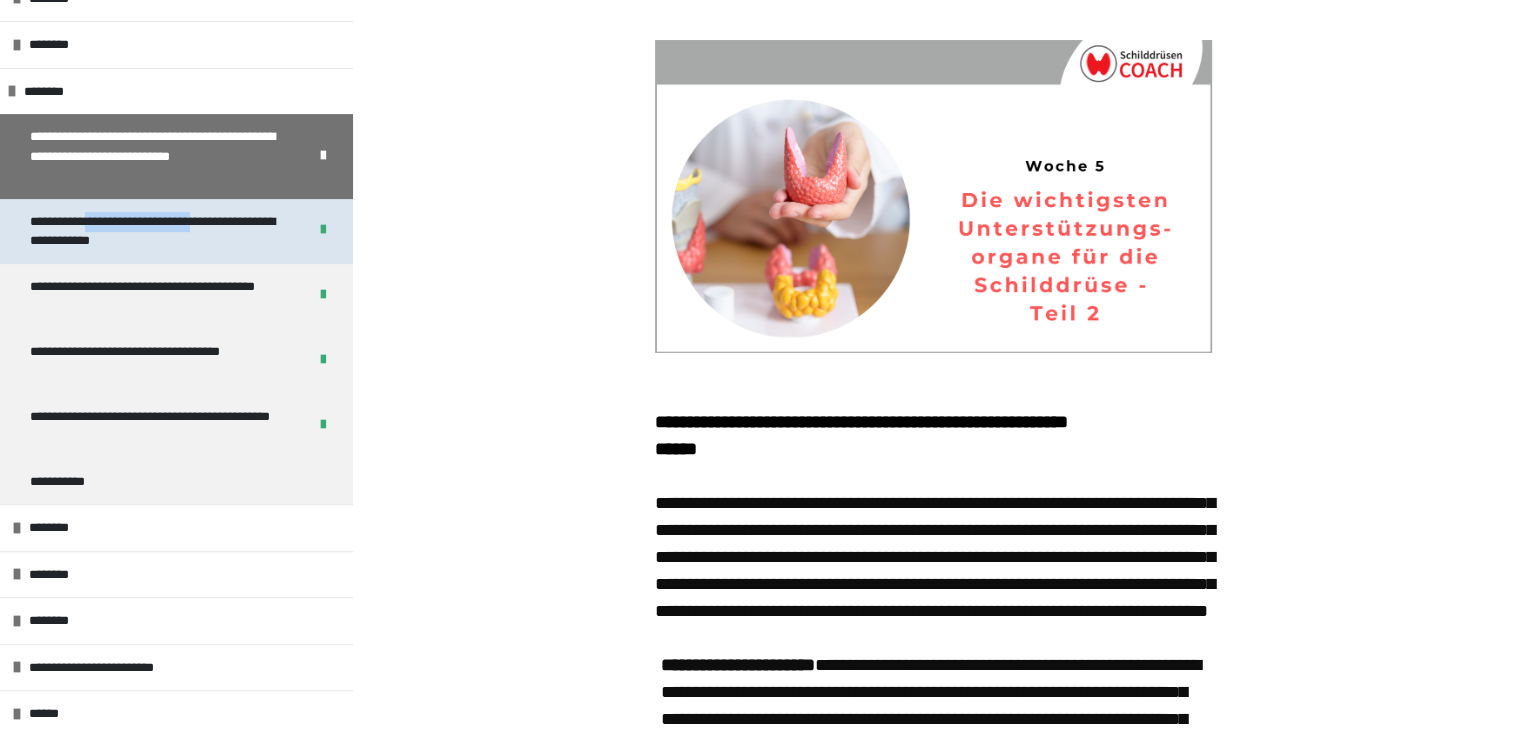click on "**********" at bounding box center (153, 231) 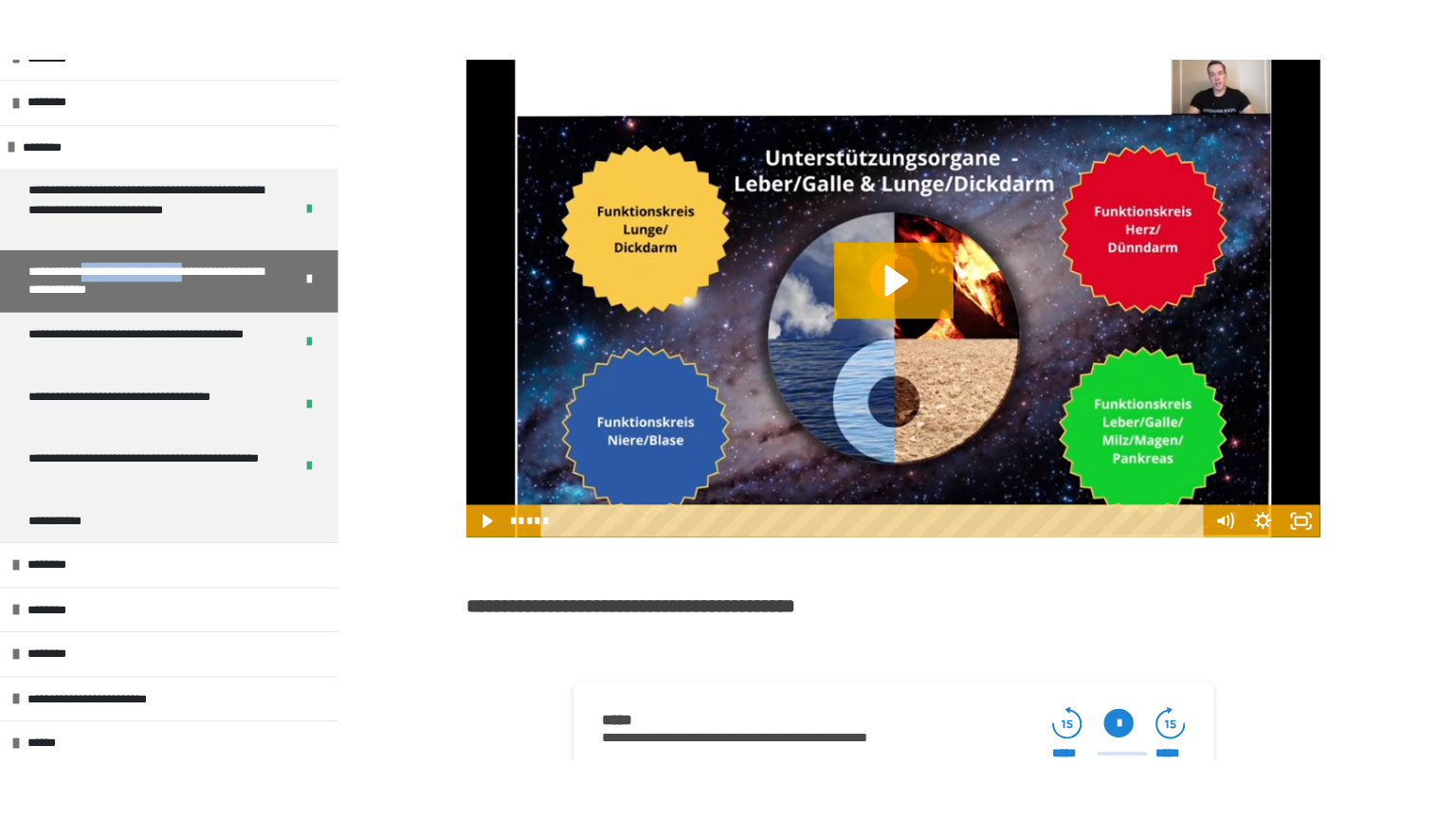 scroll, scrollTop: 1249, scrollLeft: 0, axis: vertical 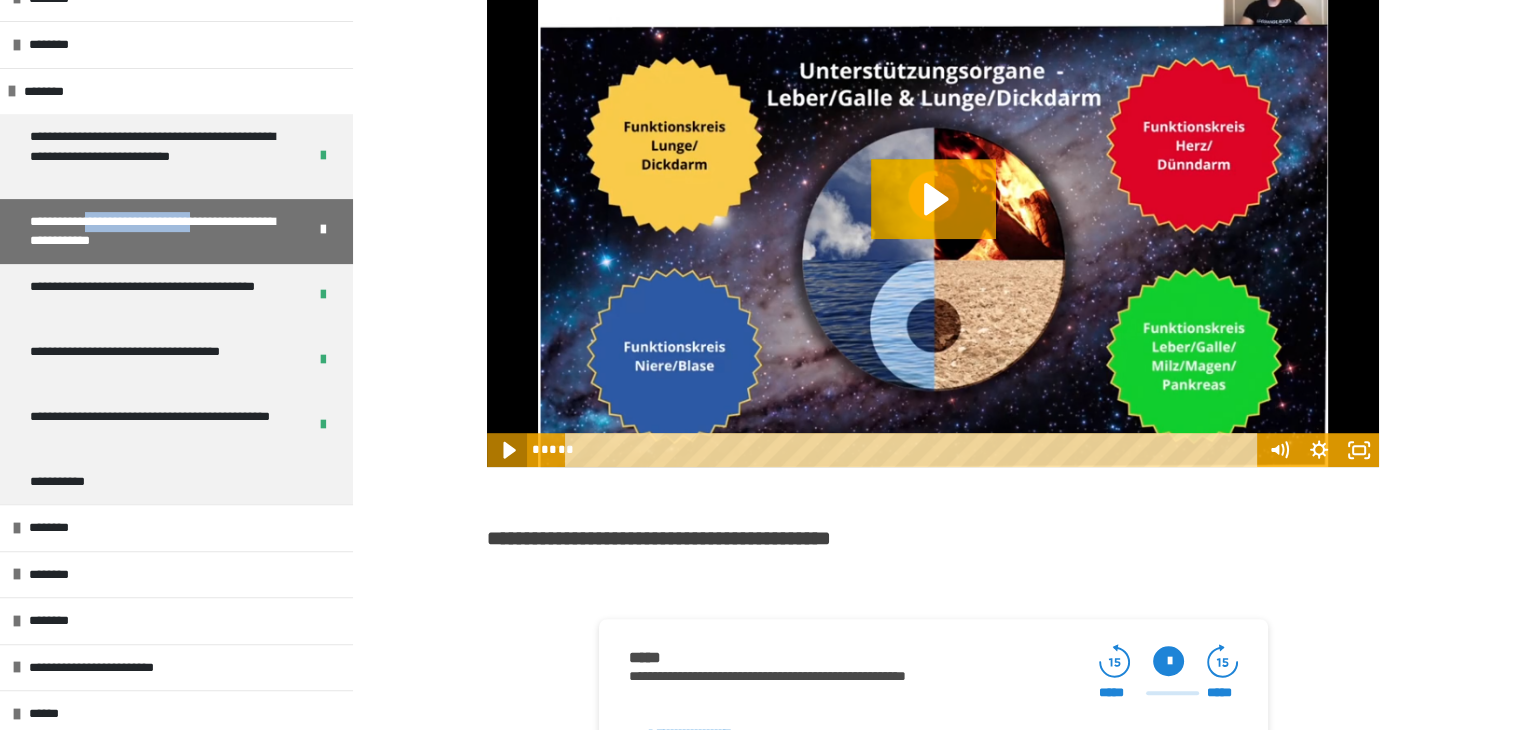 click 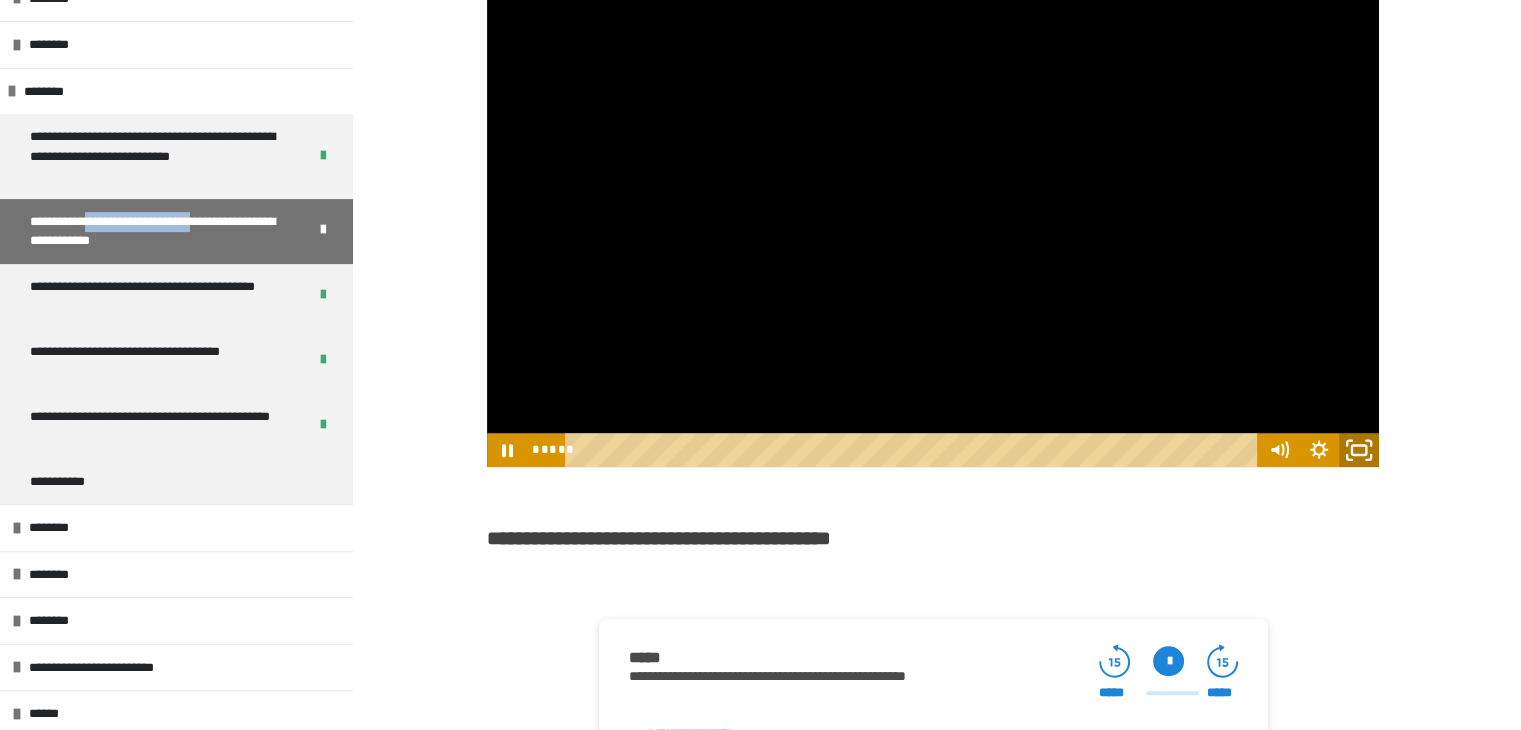 click 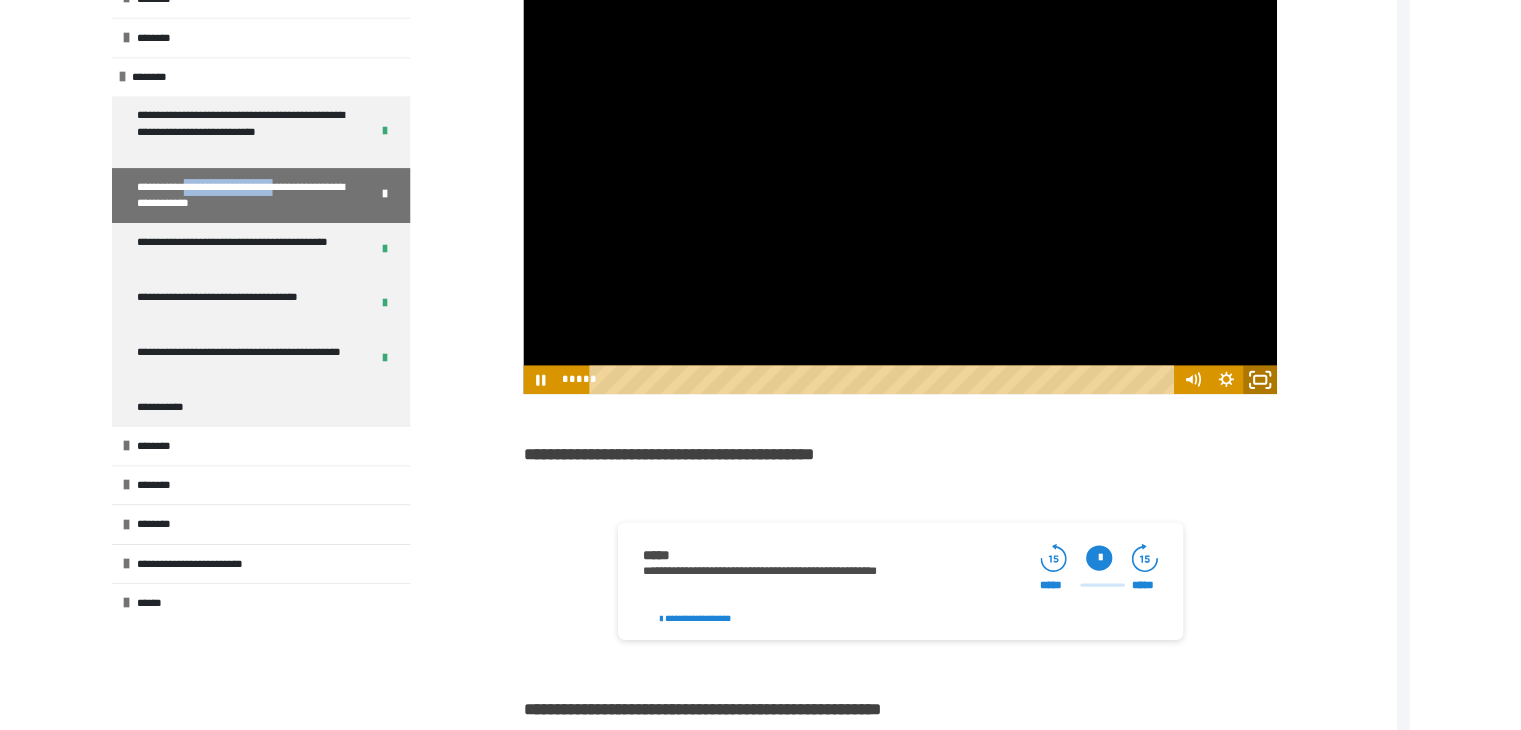 scroll, scrollTop: 465, scrollLeft: 0, axis: vertical 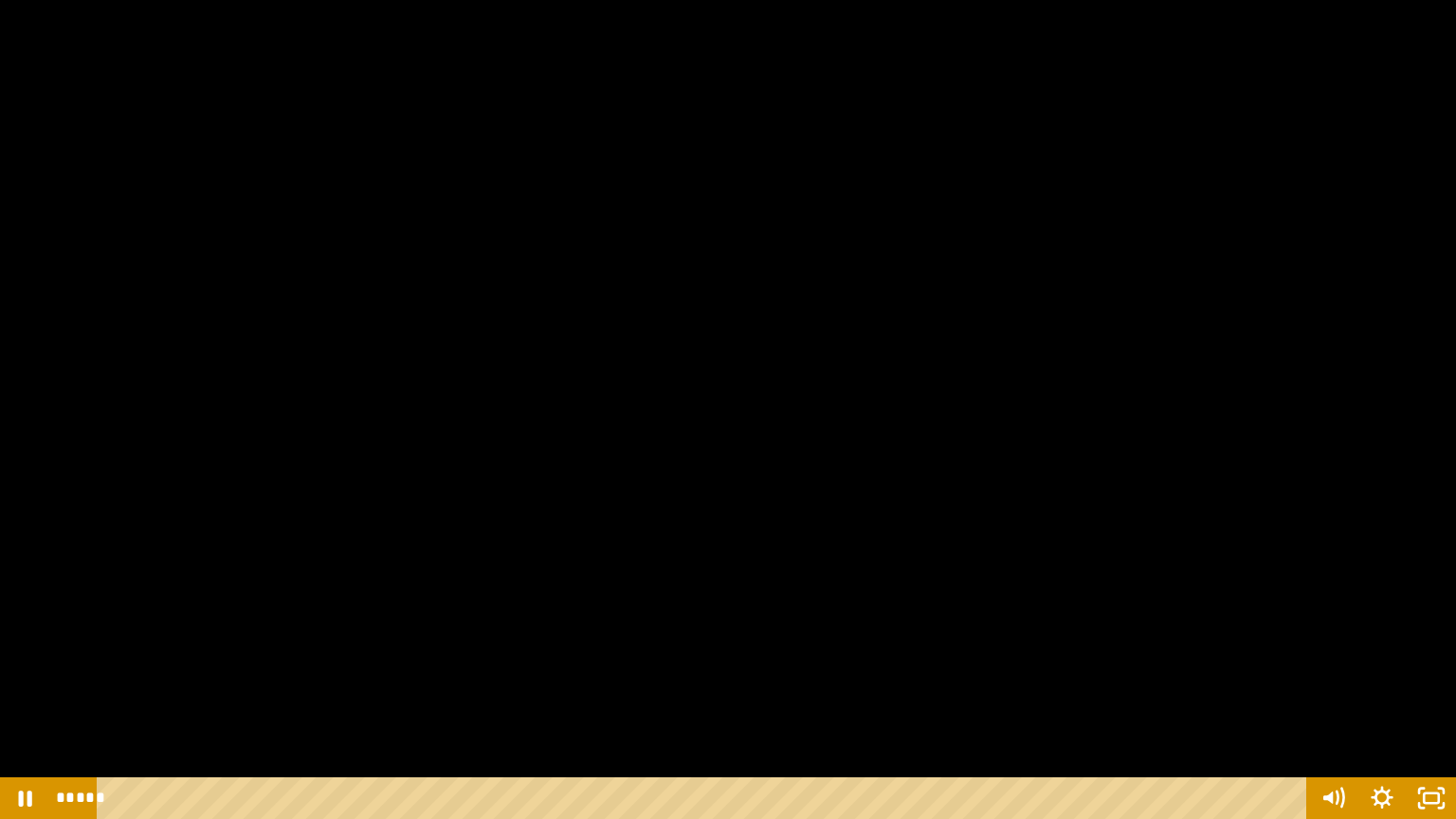 click at bounding box center (728, 410) 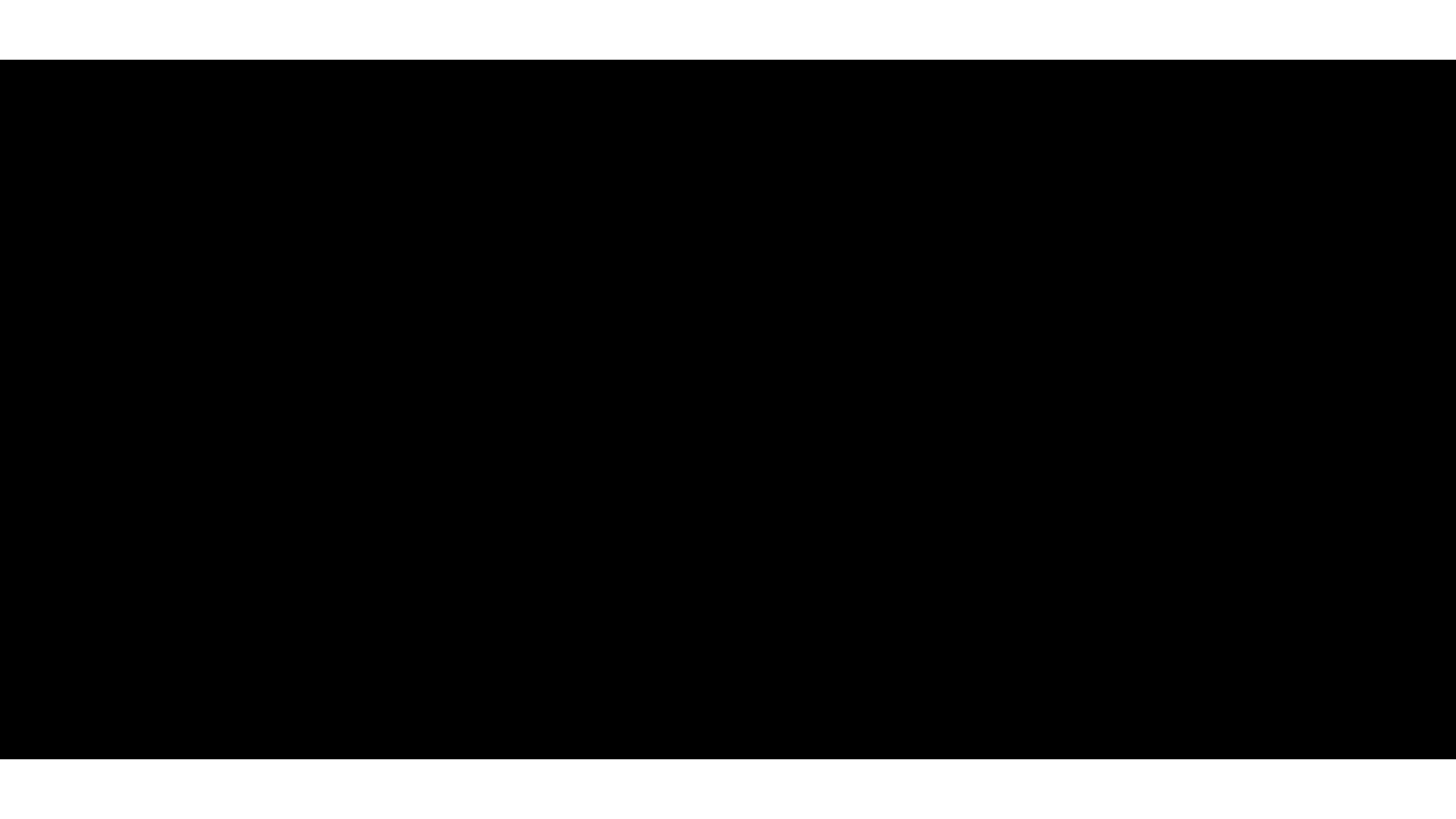 scroll, scrollTop: 569, scrollLeft: 0, axis: vertical 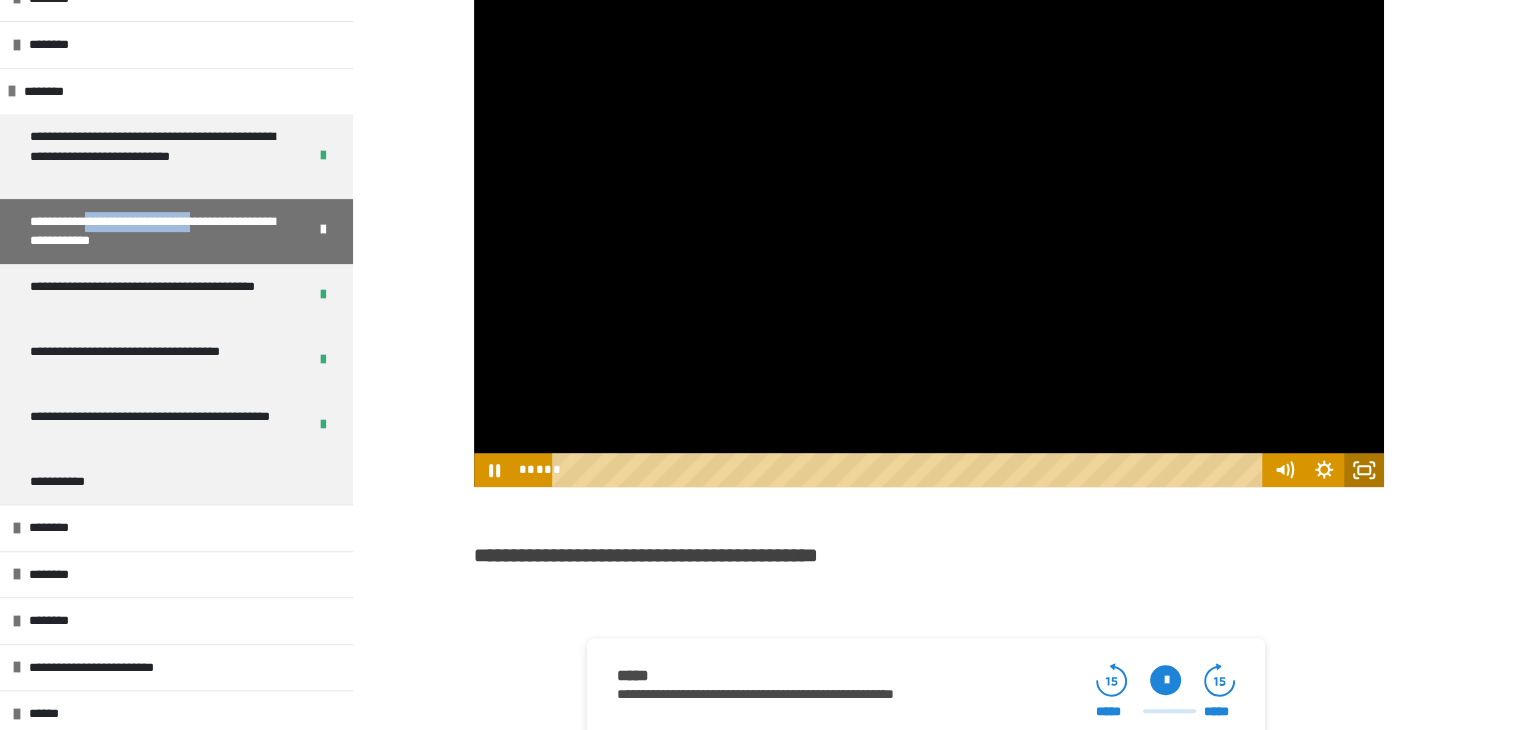 click 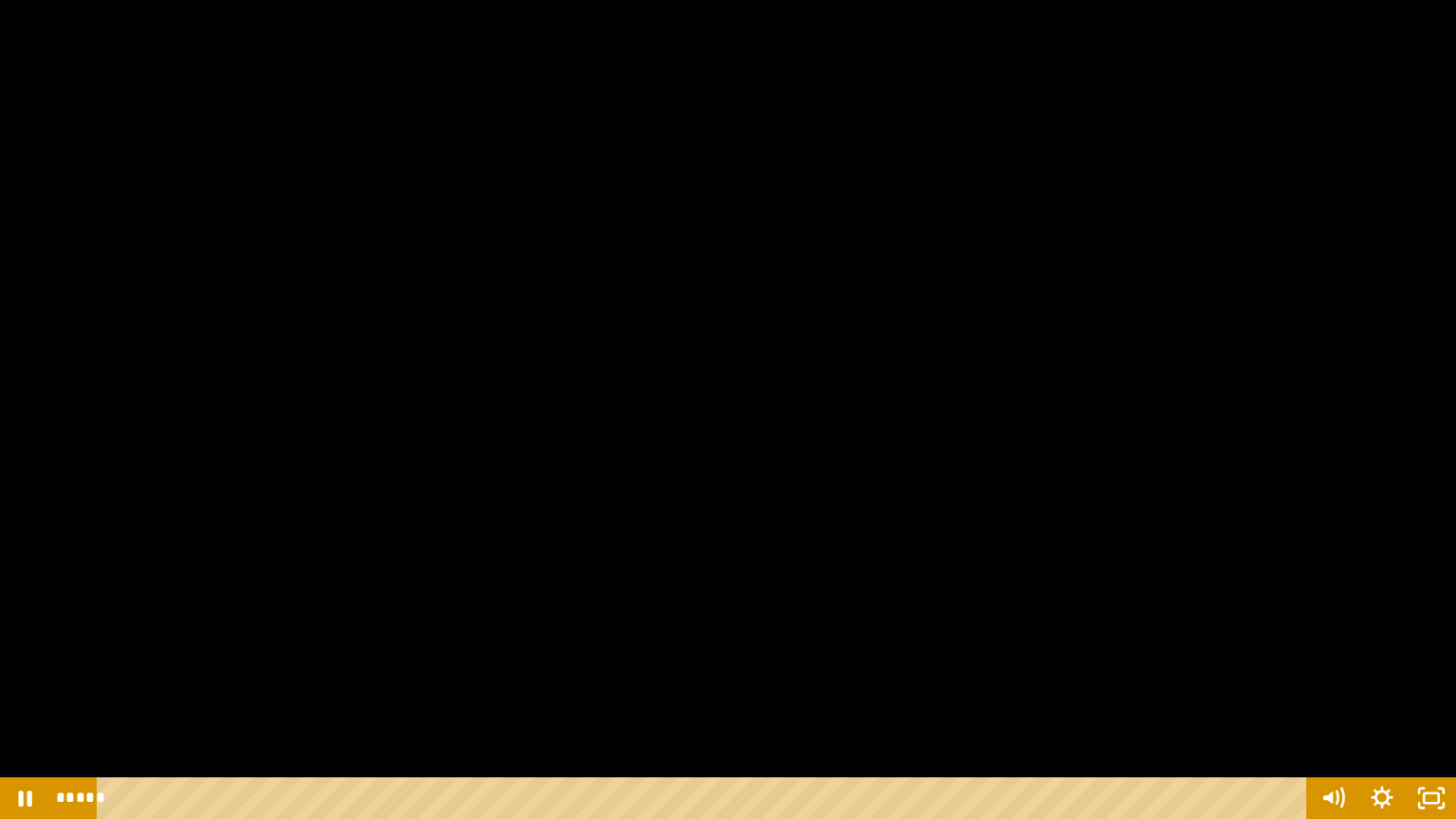 click at bounding box center [728, 410] 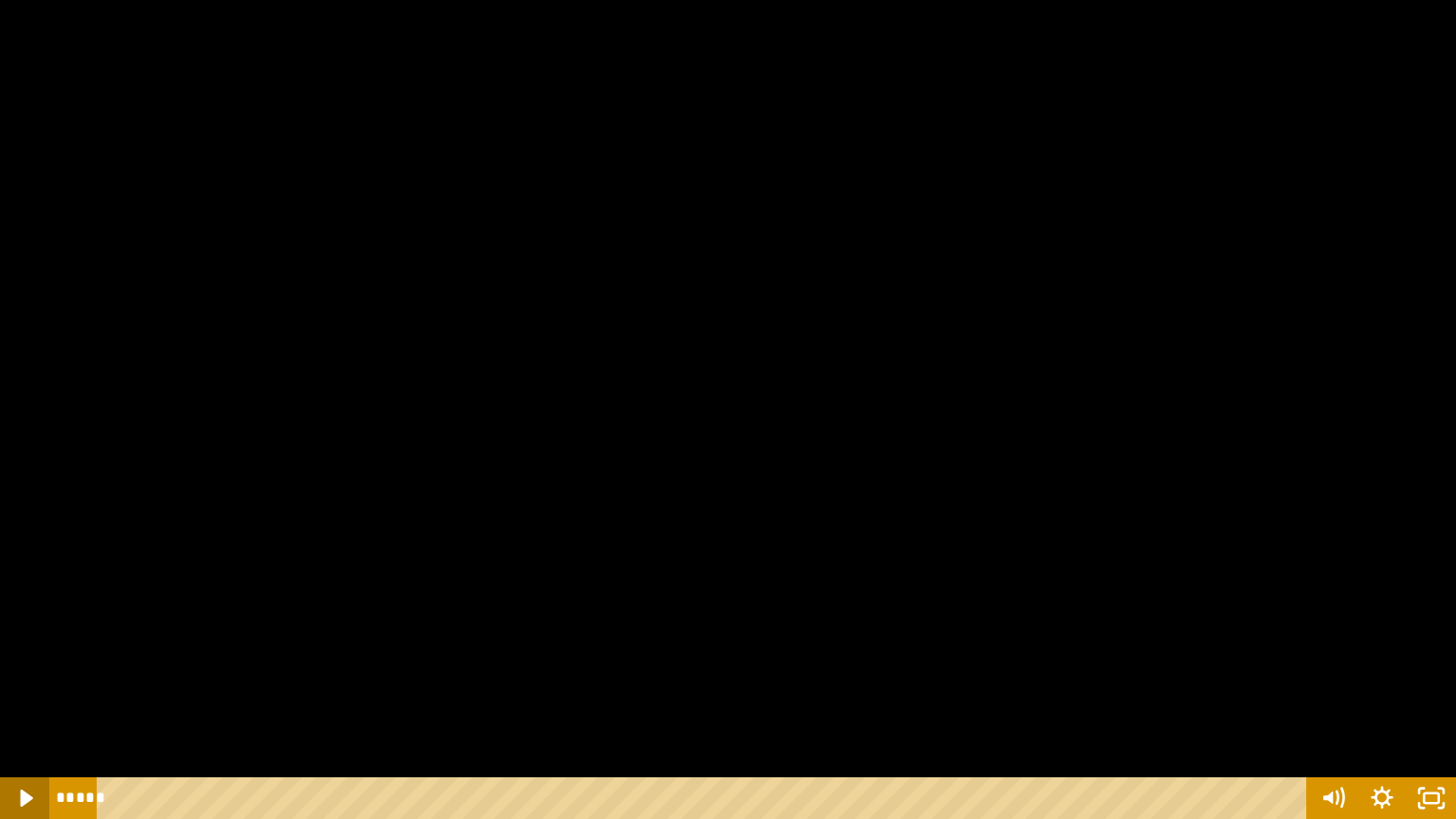 click 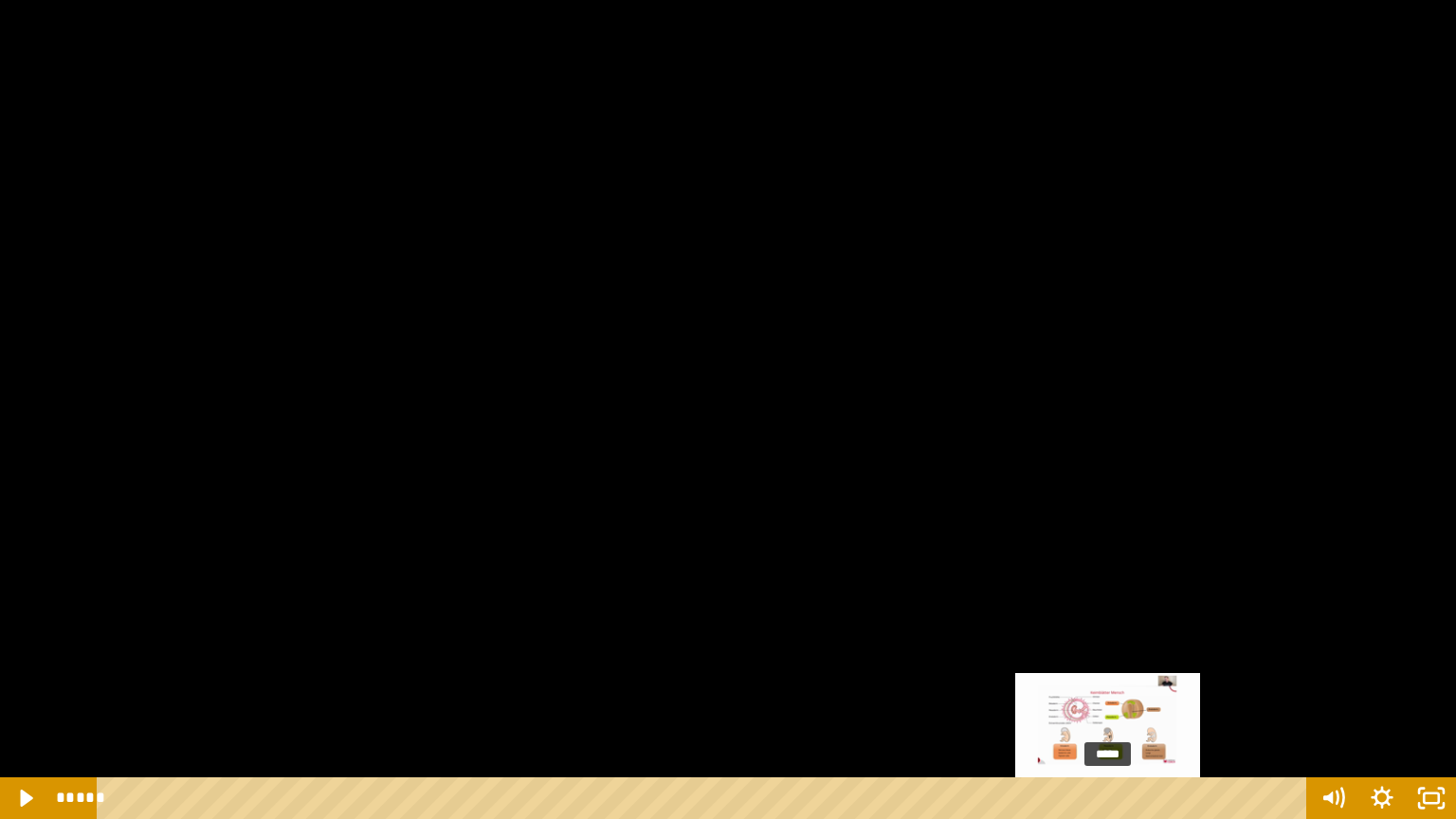 click on "*****" at bounding box center (705, 798) 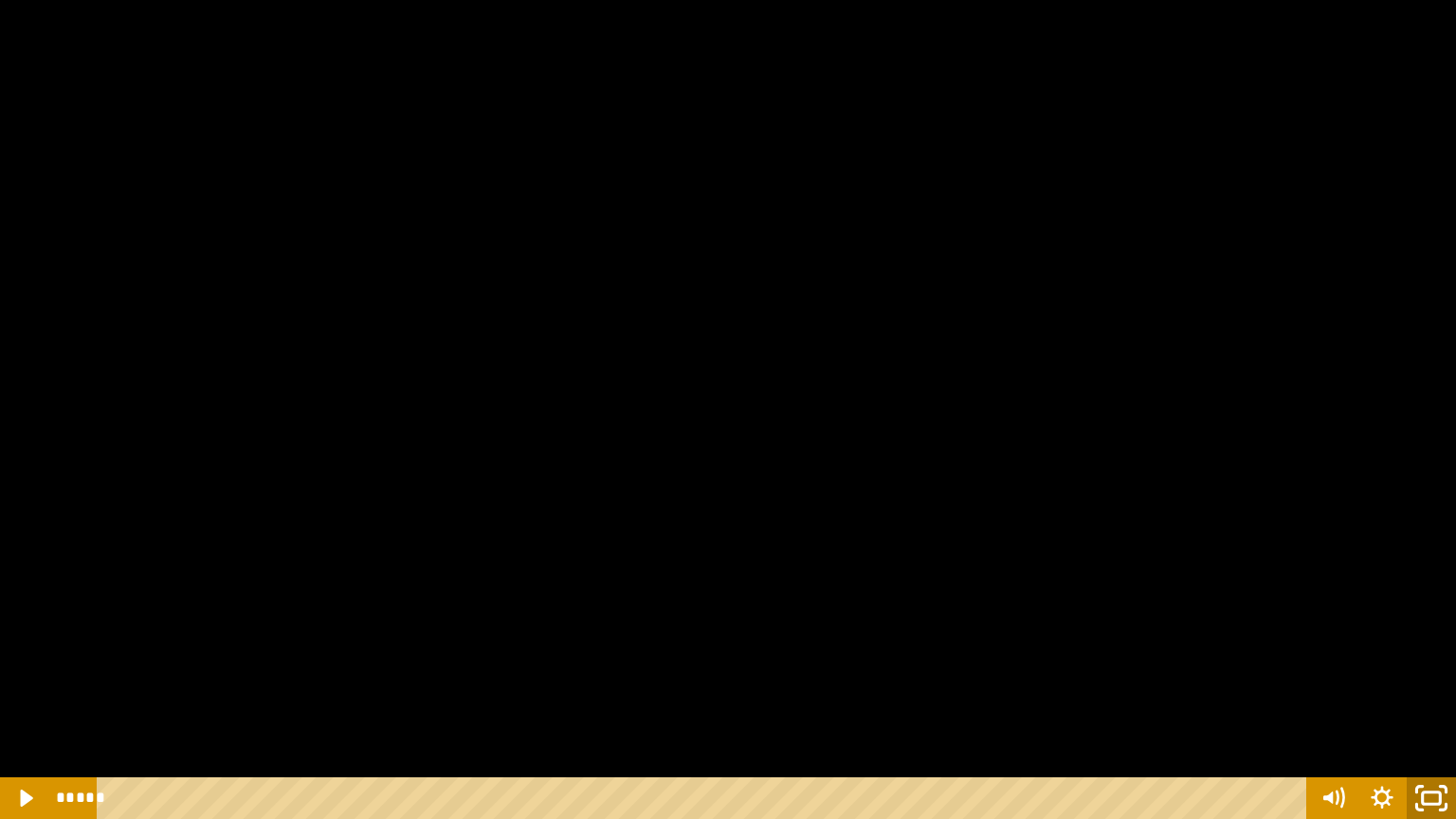 click 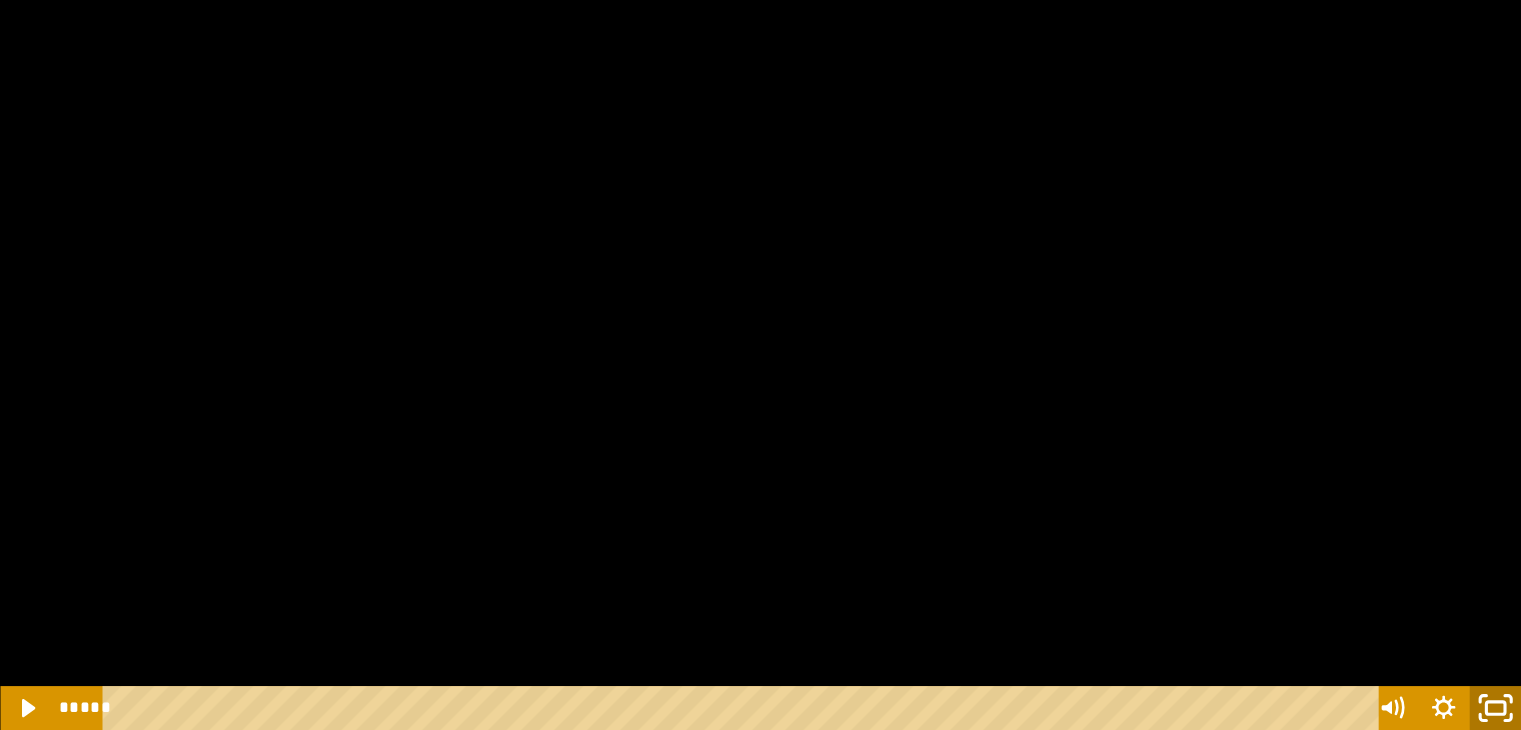 scroll, scrollTop: 600, scrollLeft: 0, axis: vertical 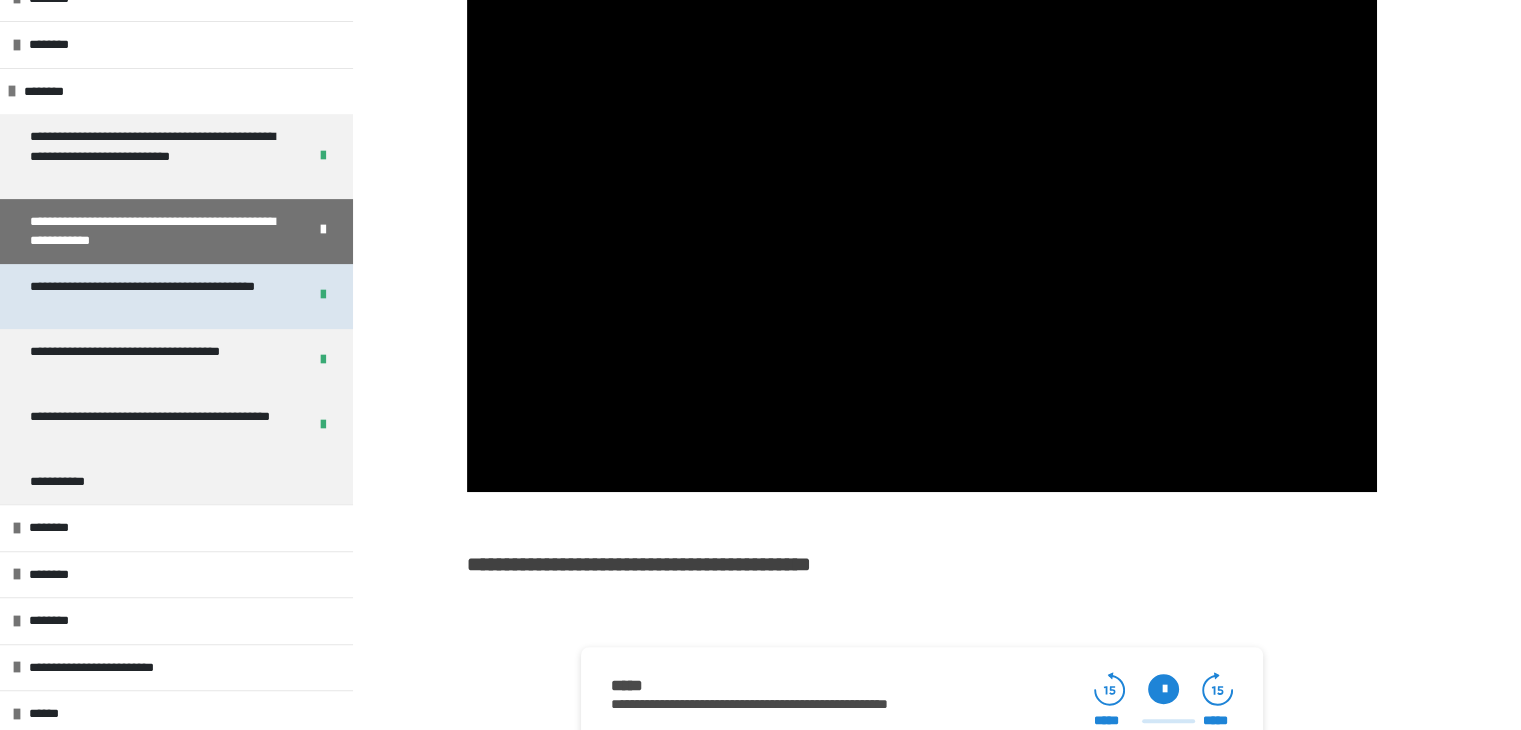 click on "**********" at bounding box center (153, 296) 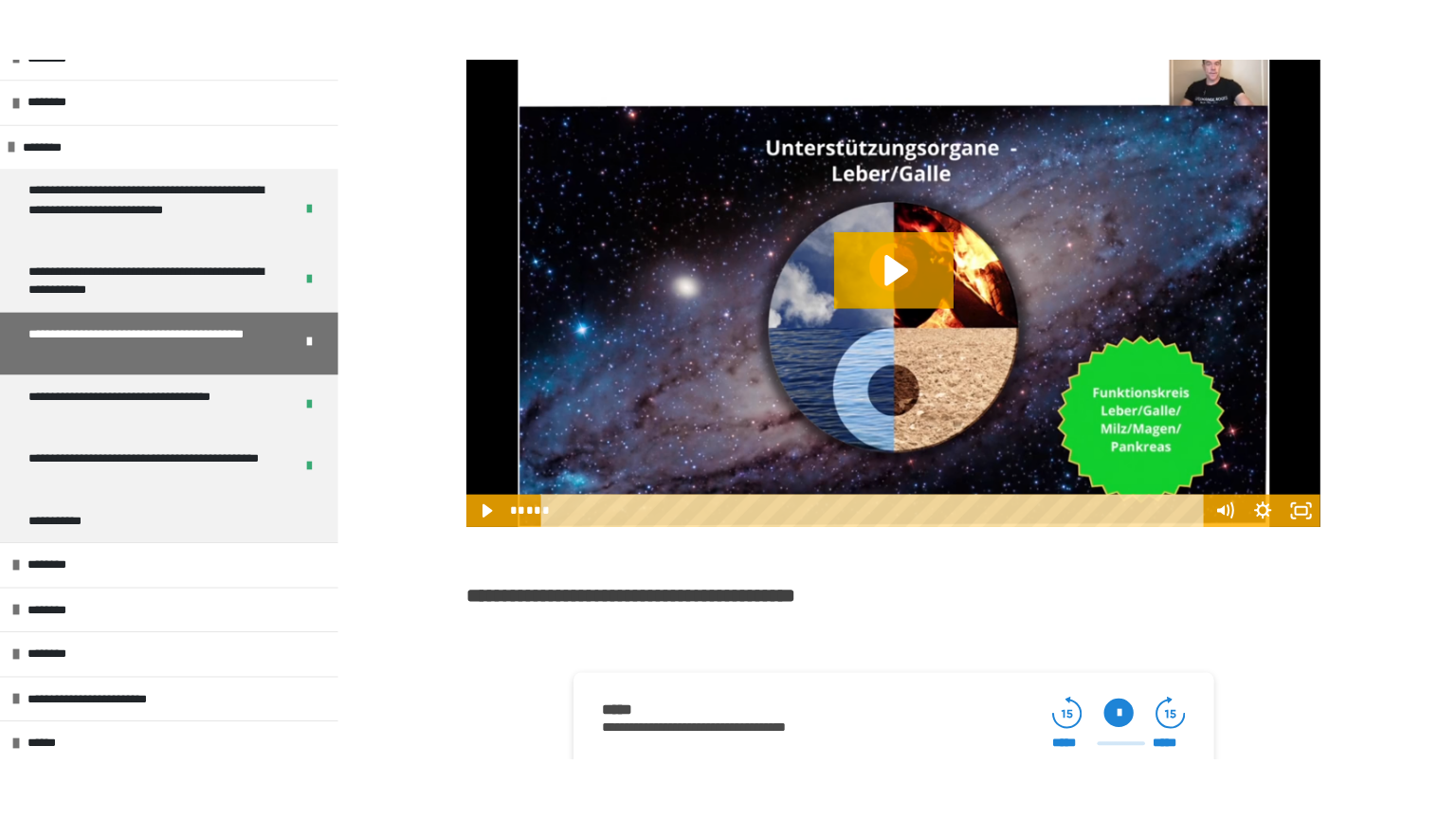 scroll, scrollTop: 1464, scrollLeft: 0, axis: vertical 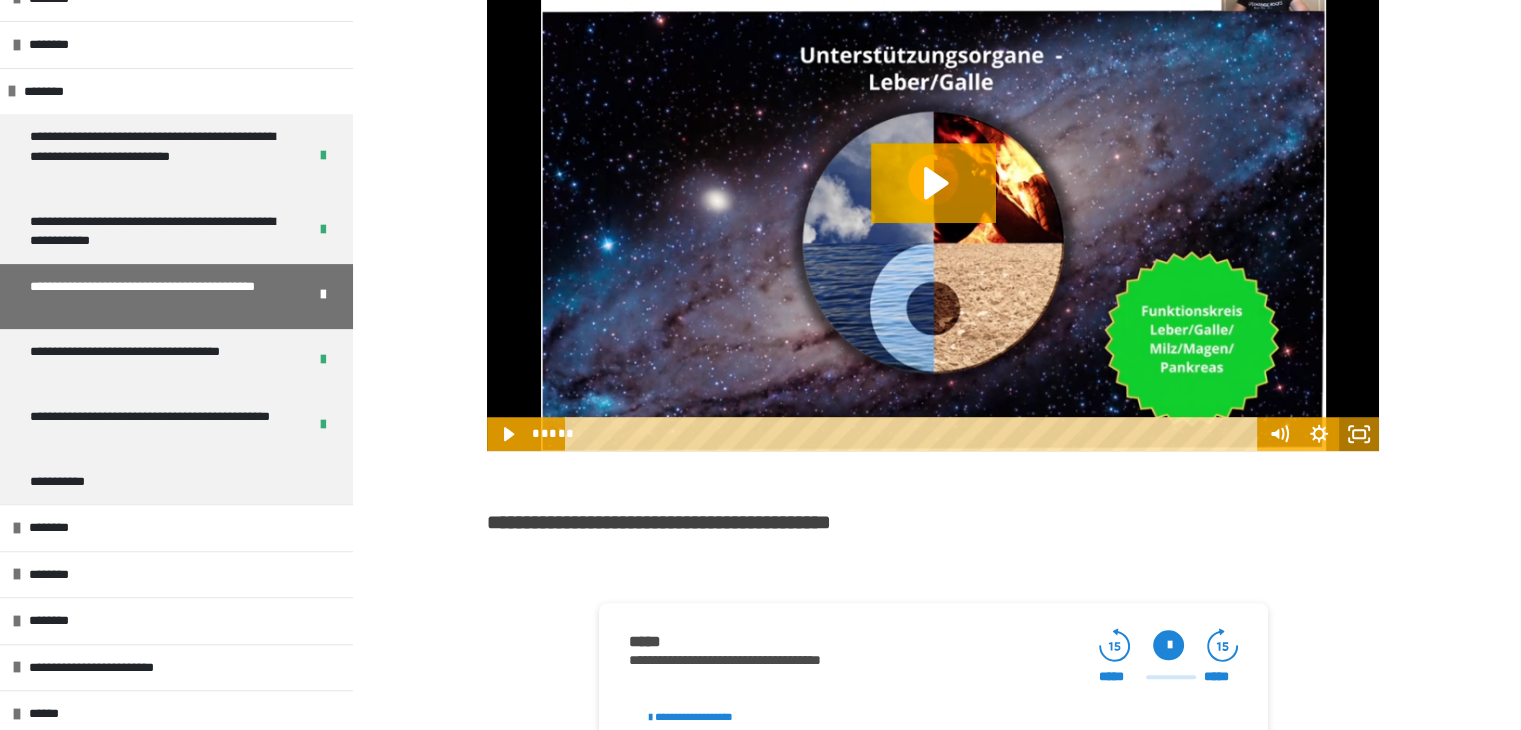 click 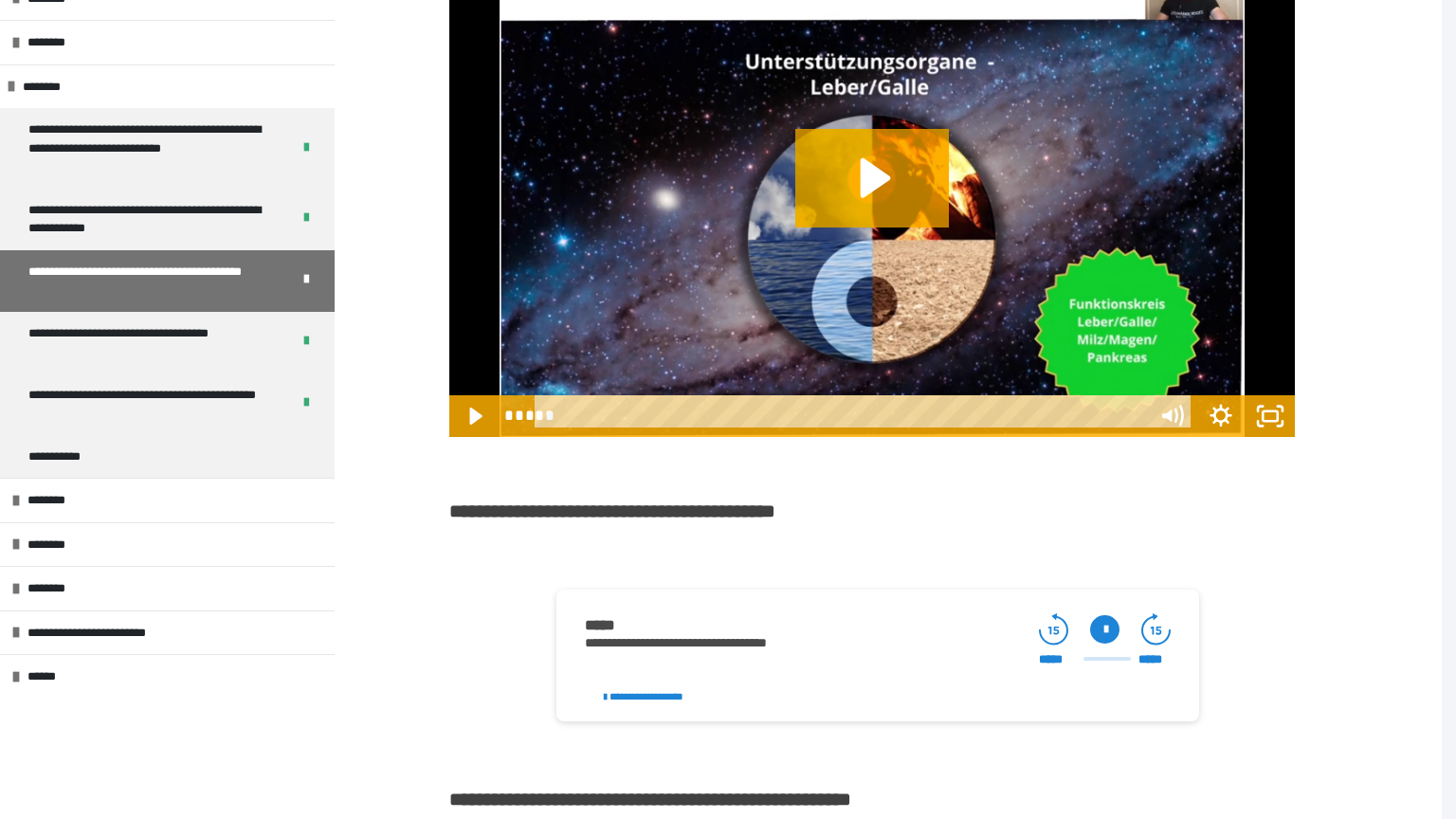 scroll, scrollTop: 441, scrollLeft: 0, axis: vertical 